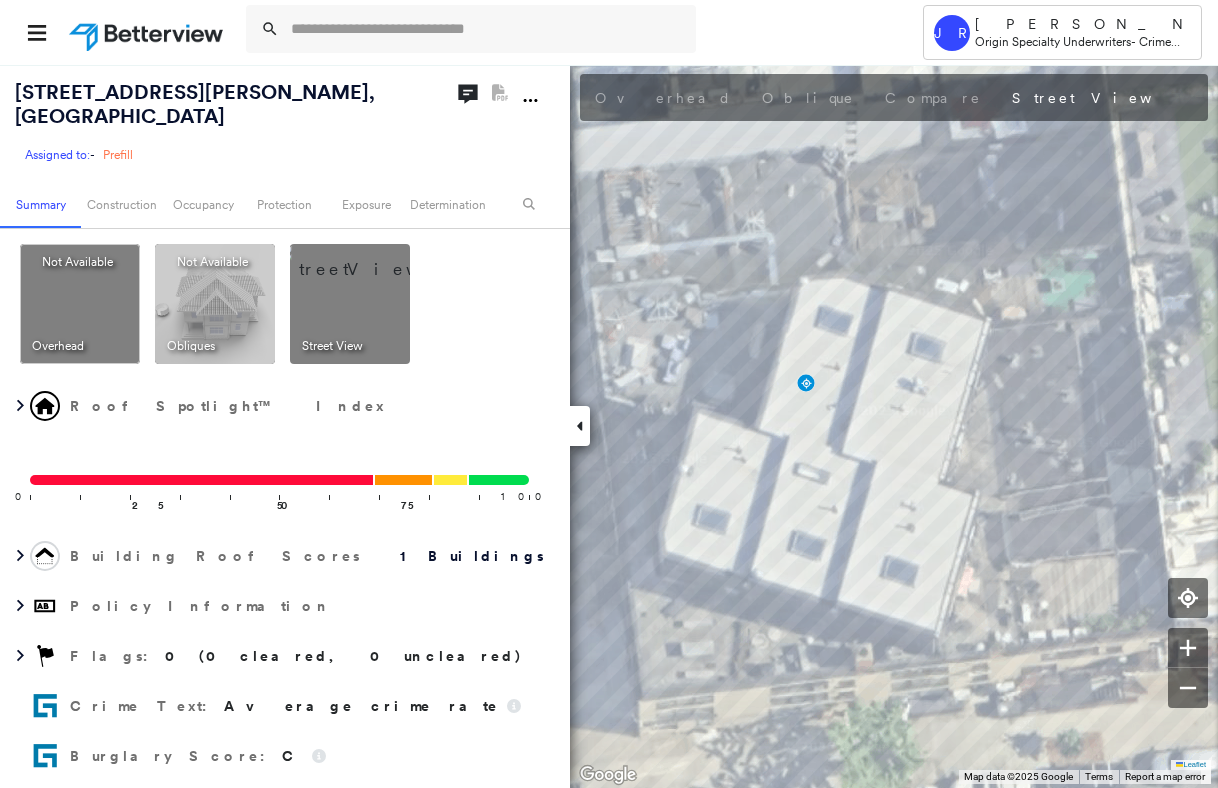 click at bounding box center (487, 29) 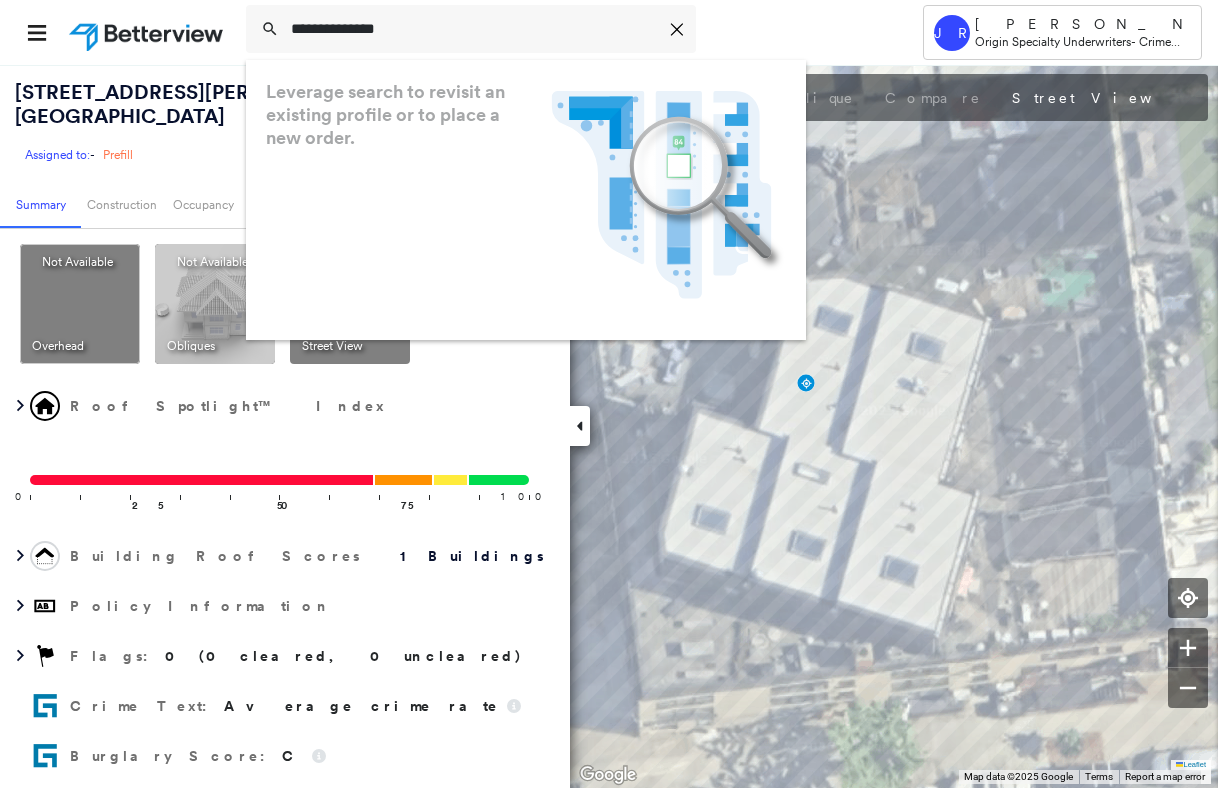 scroll, scrollTop: 0, scrollLeft: 0, axis: both 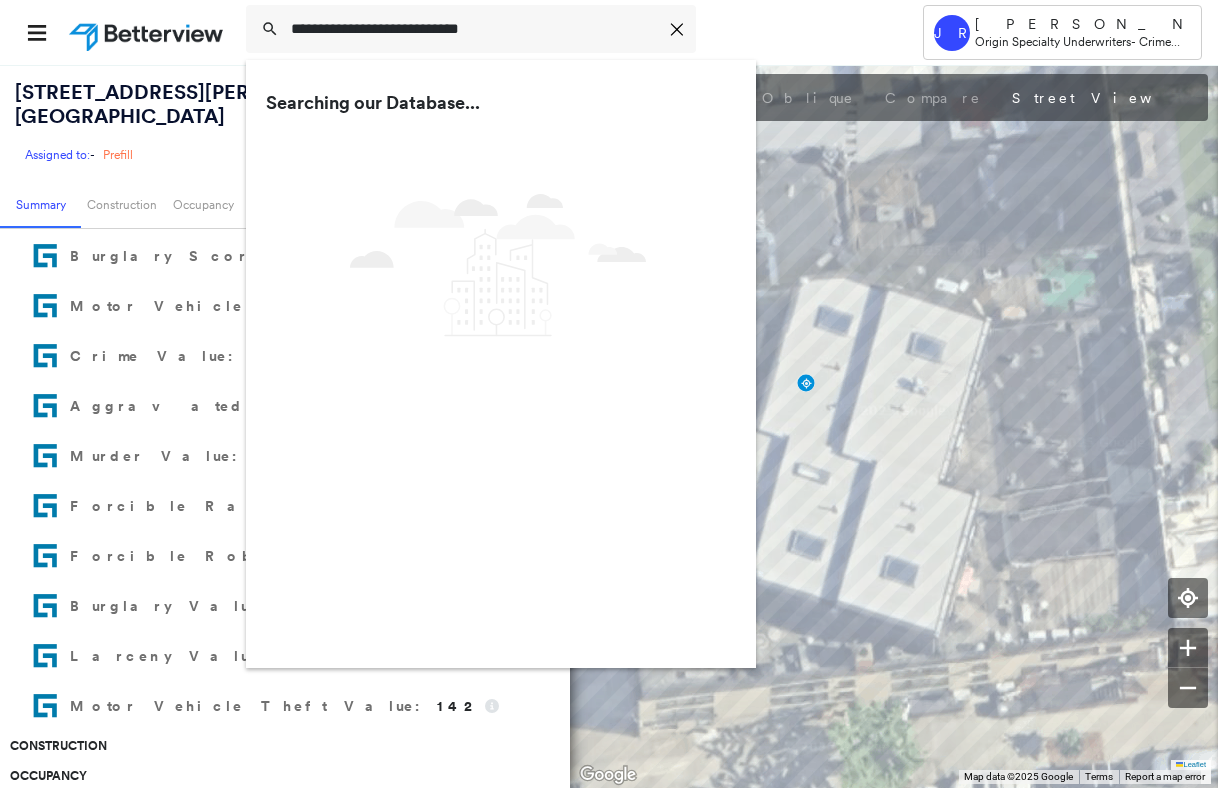 drag, startPoint x: 527, startPoint y: 28, endPoint x: 32, endPoint y: -24, distance: 497.72382 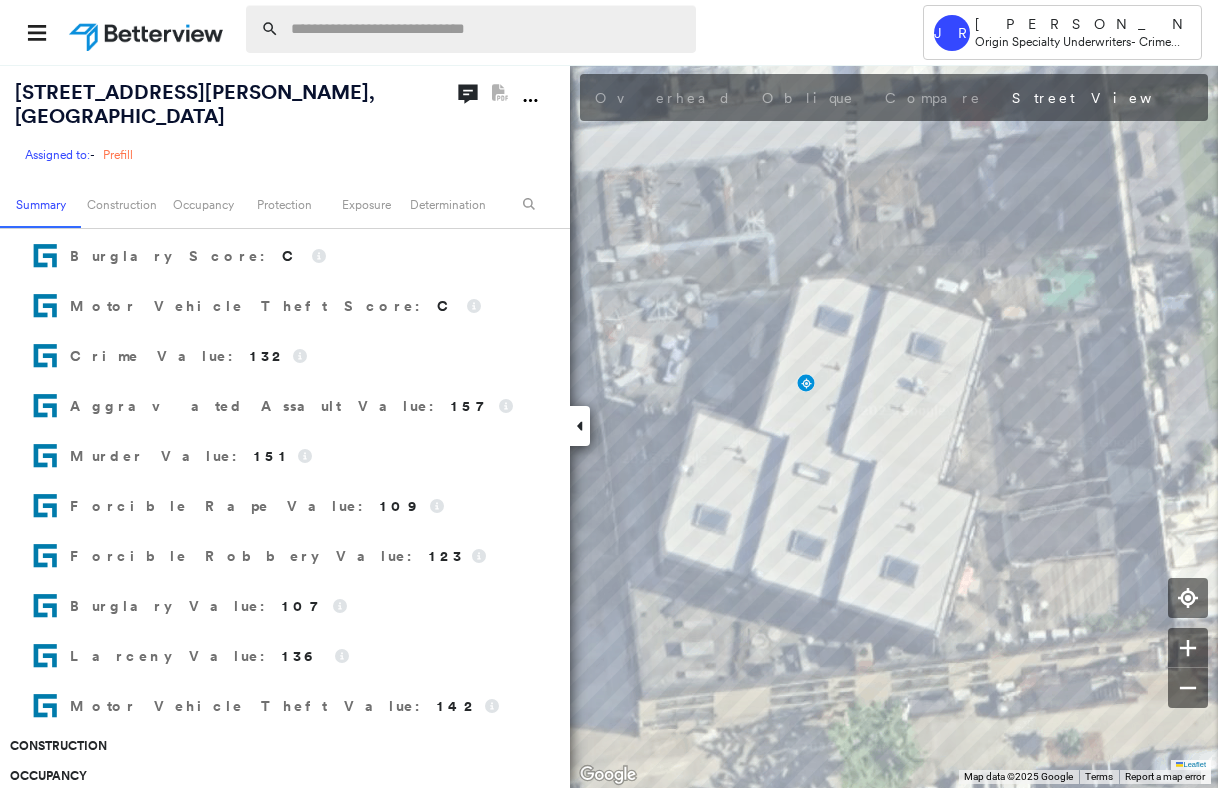 click at bounding box center (487, 29) 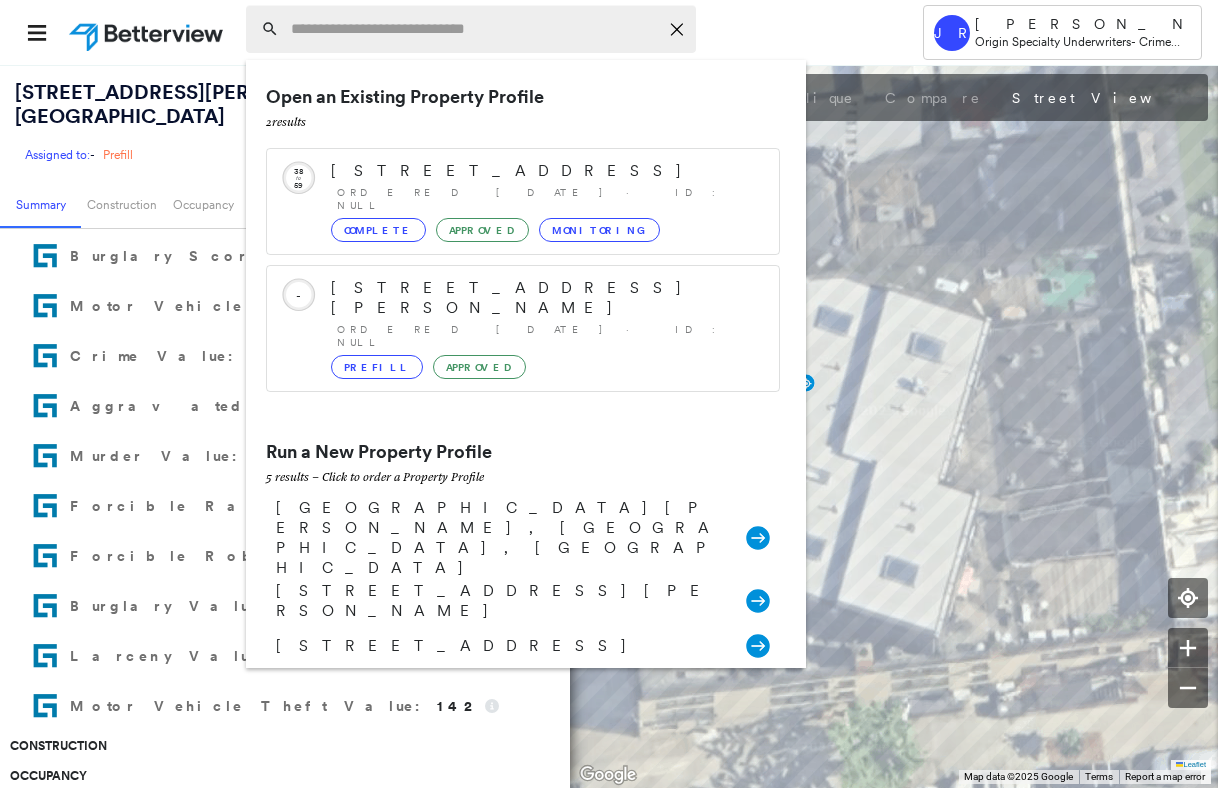 paste on "**********" 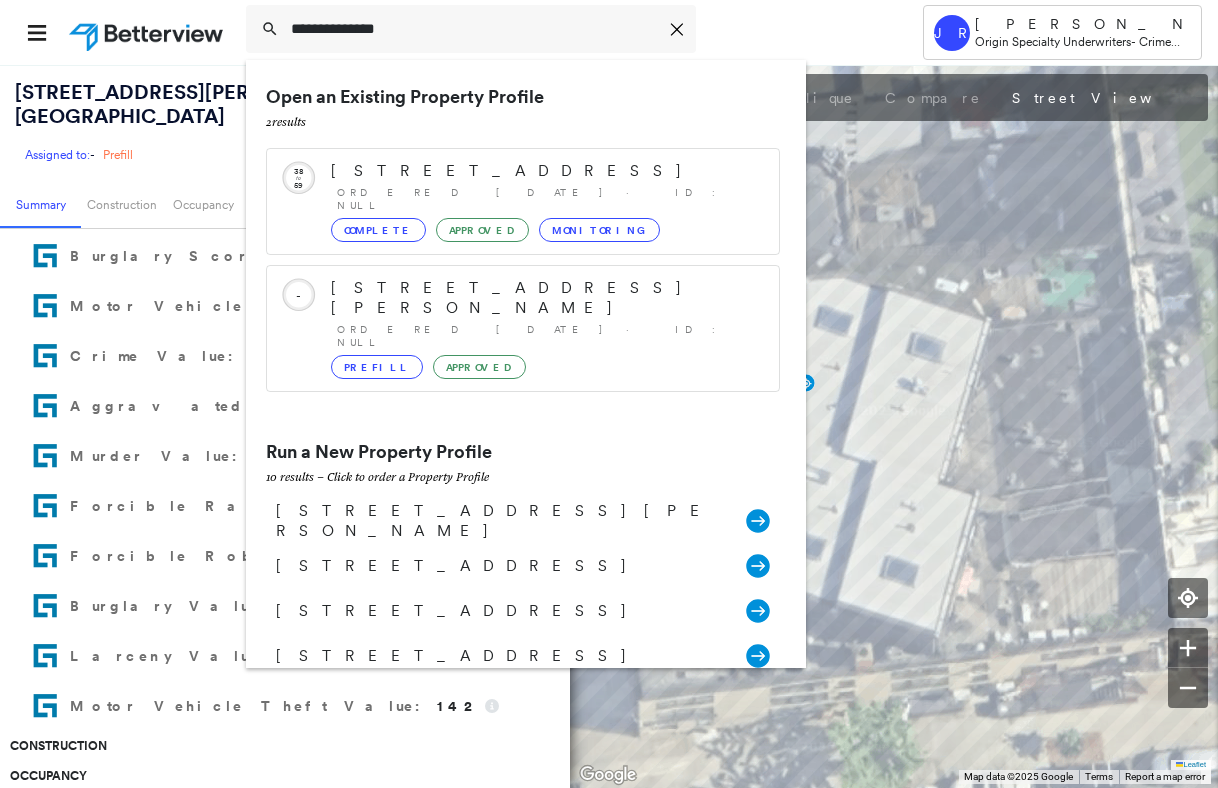 type on "**********" 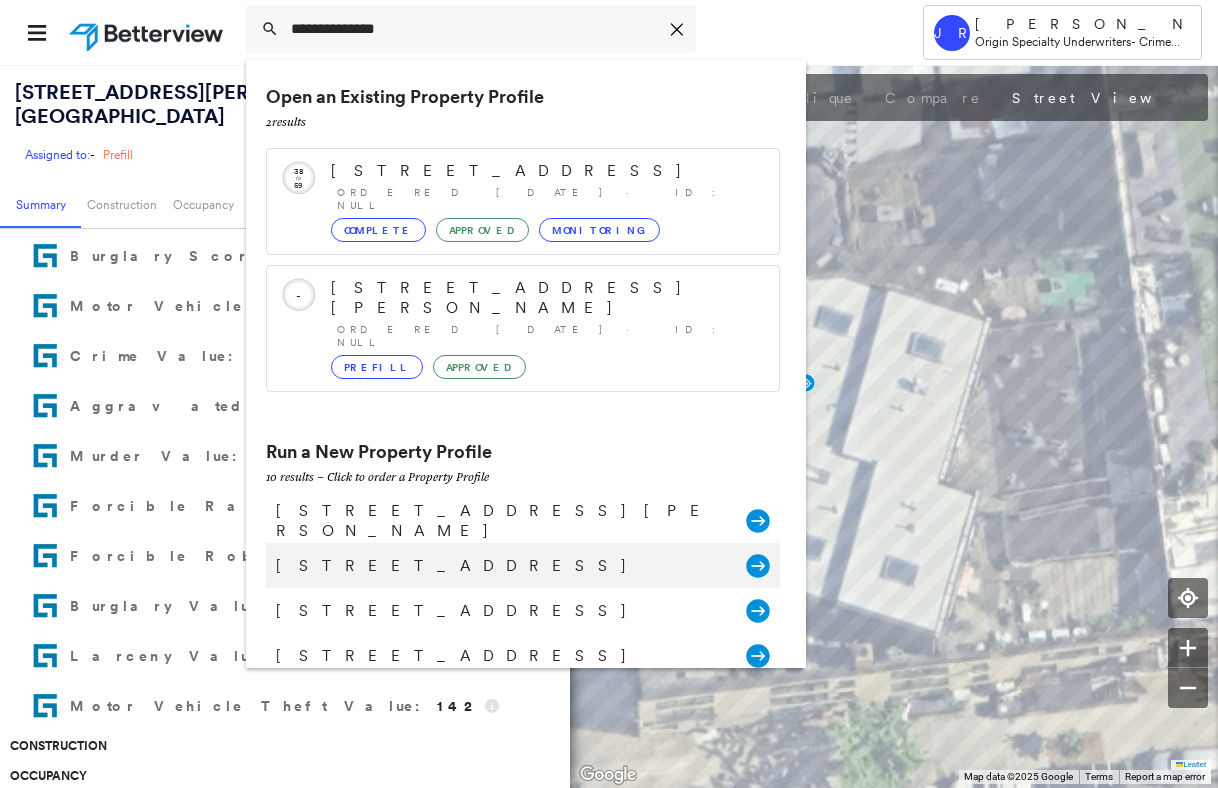 click 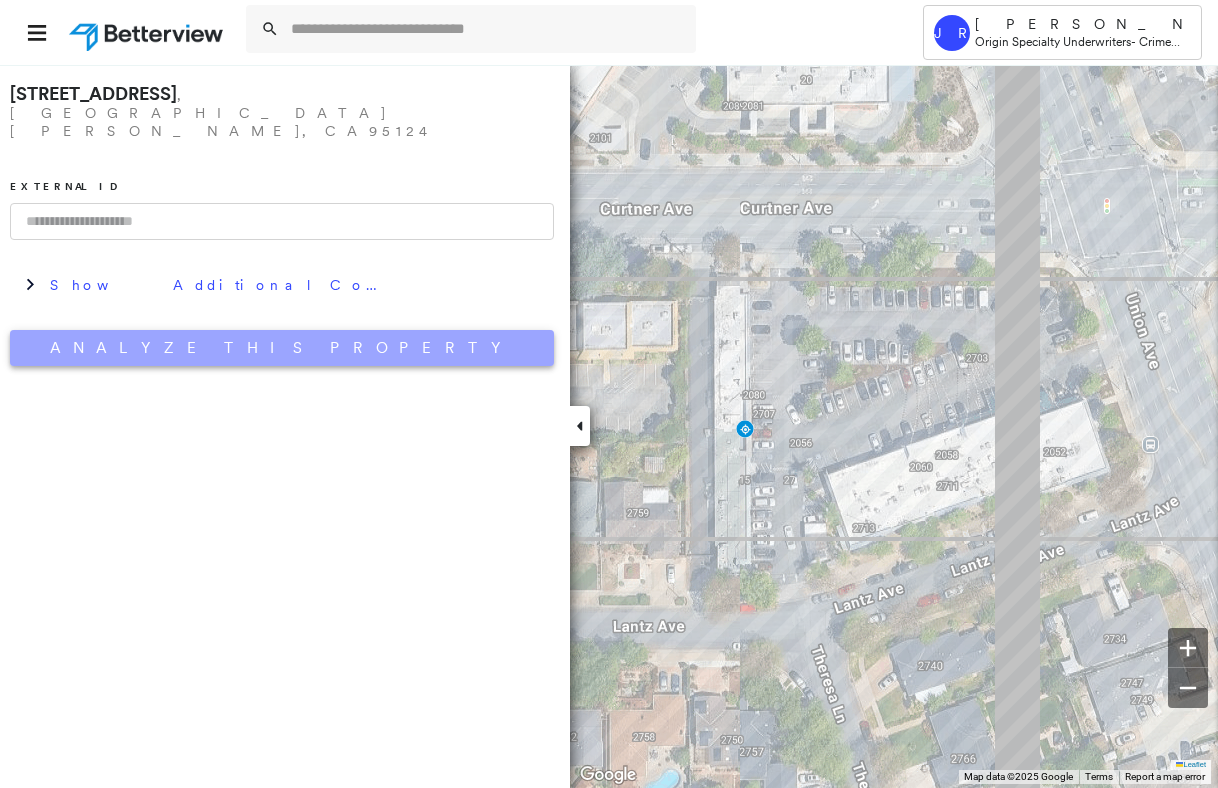 click on "Analyze This Property" at bounding box center (282, 348) 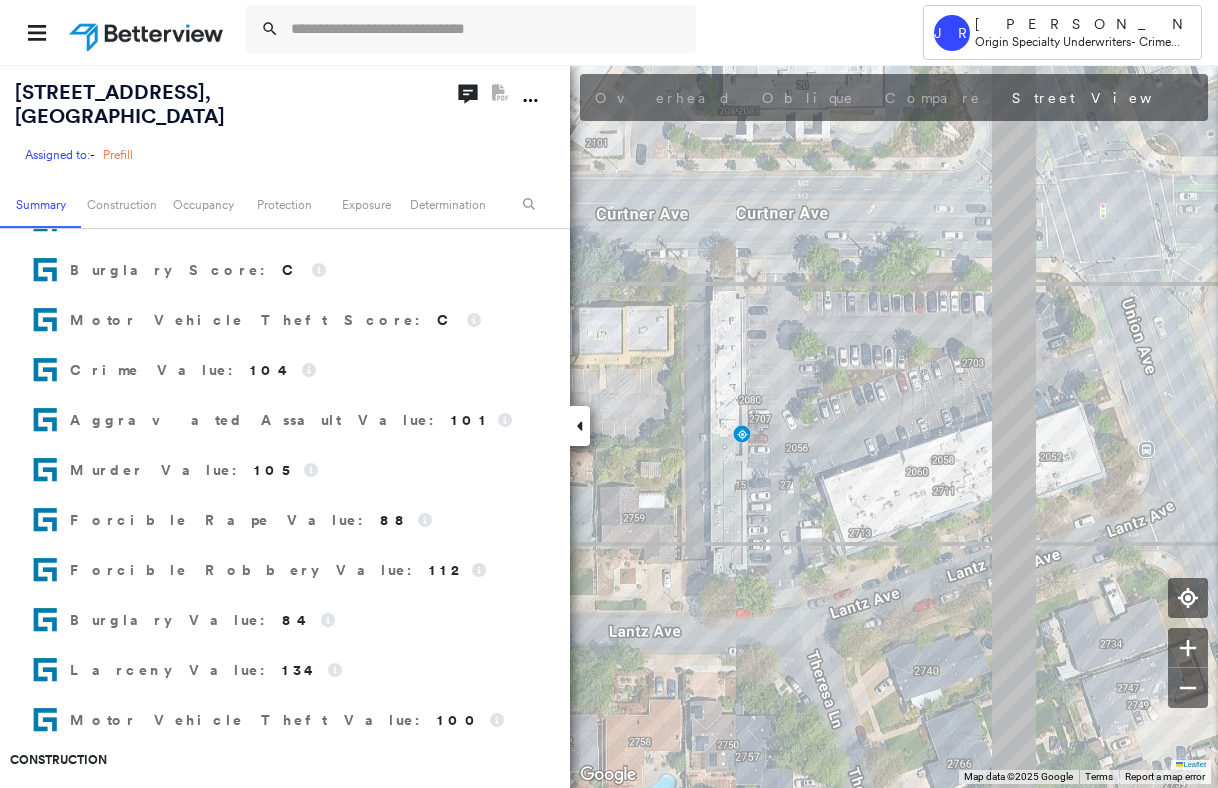scroll, scrollTop: 500, scrollLeft: 0, axis: vertical 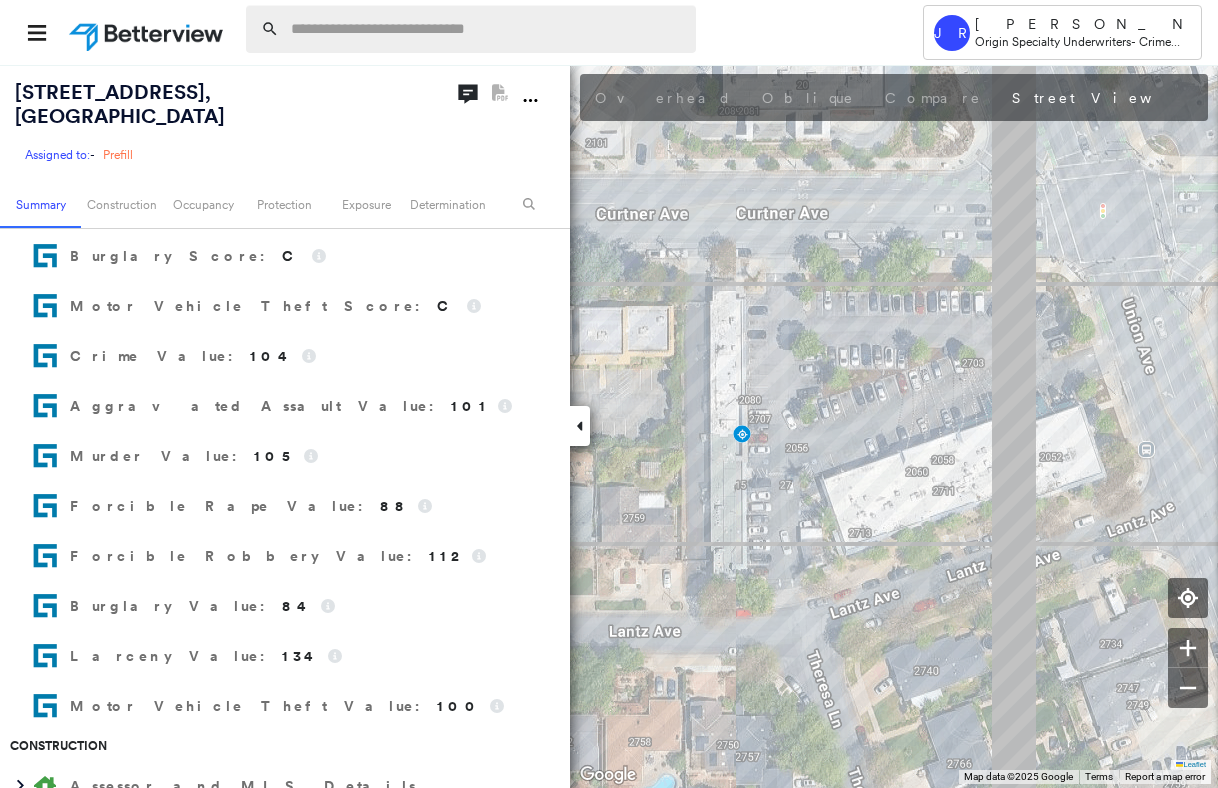click at bounding box center [487, 29] 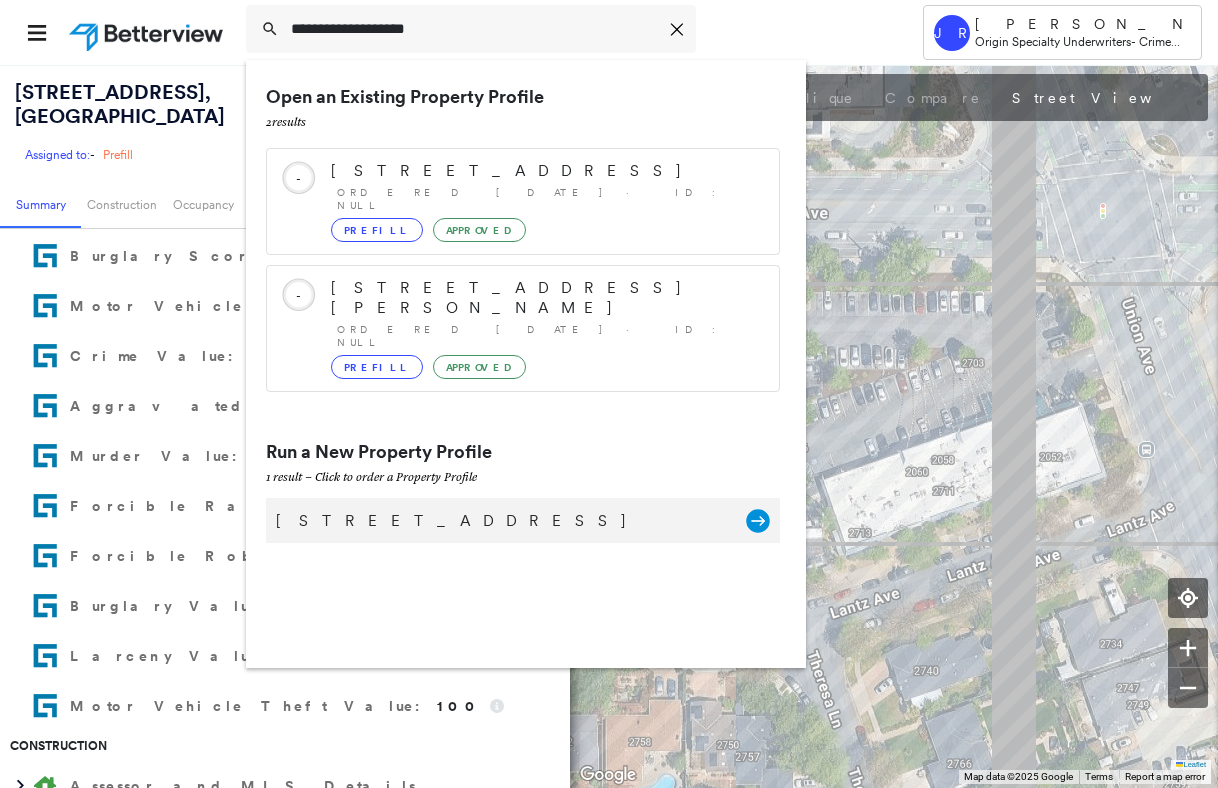 type on "**********" 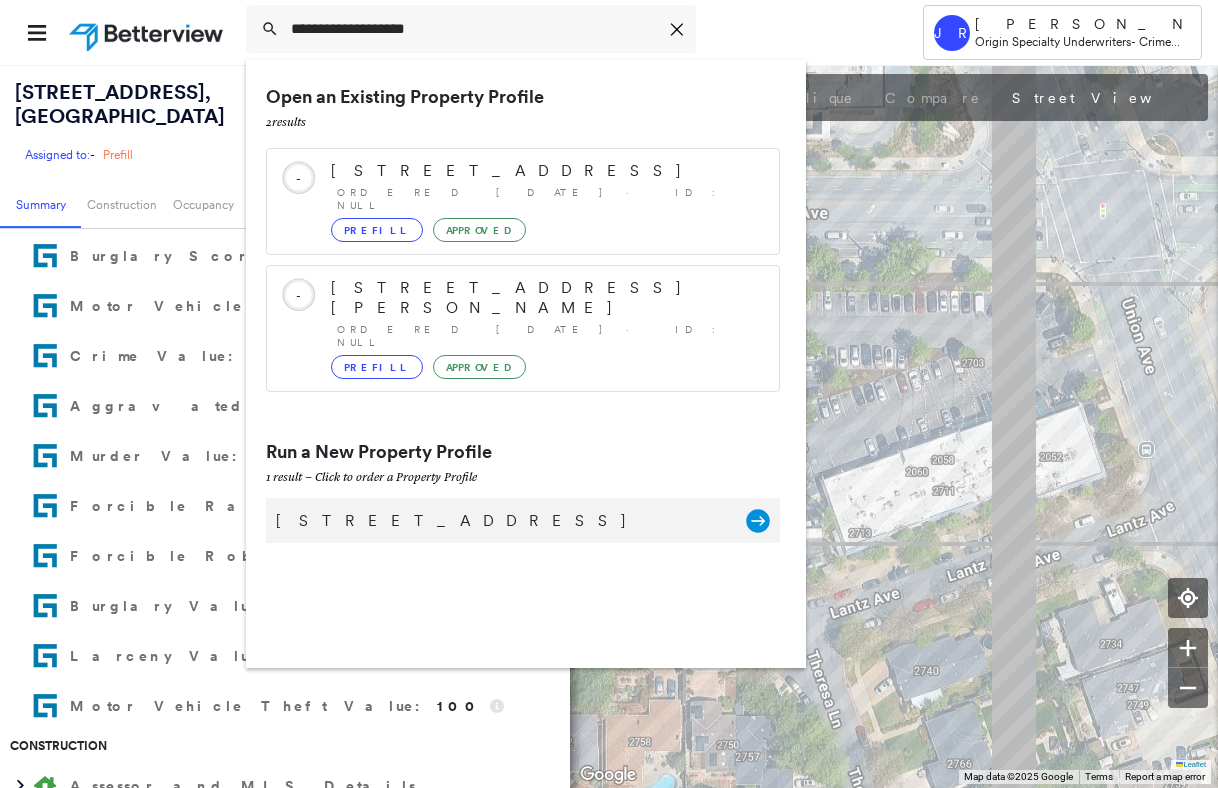 click on "Group Created with Sketch." 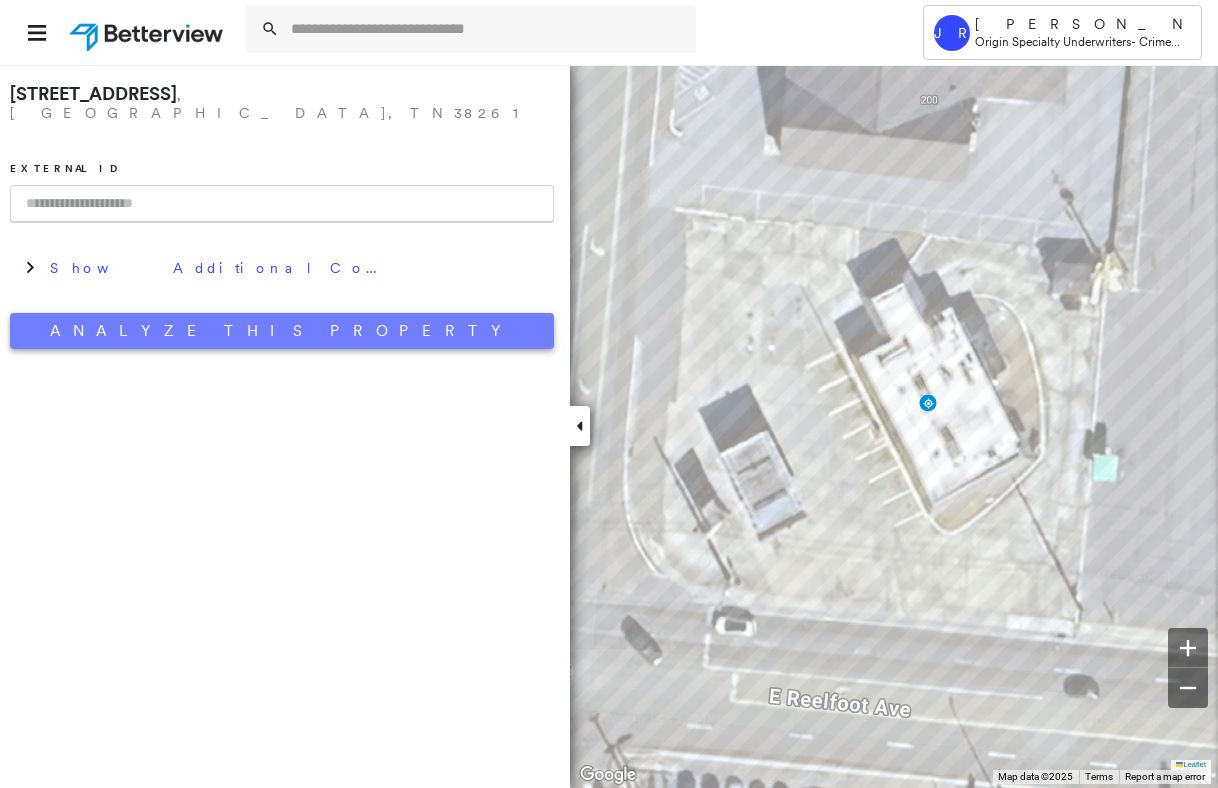 click on "Analyze This Property" at bounding box center [282, 331] 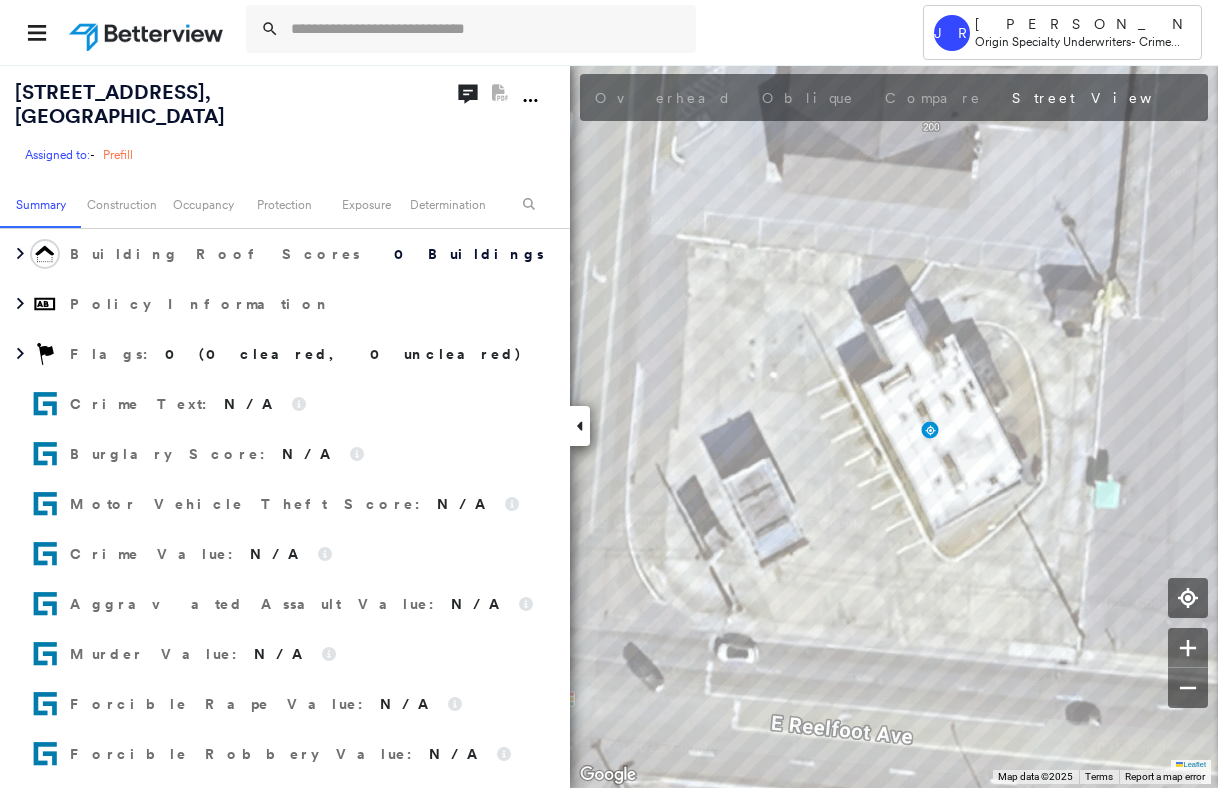 scroll, scrollTop: 302, scrollLeft: 0, axis: vertical 